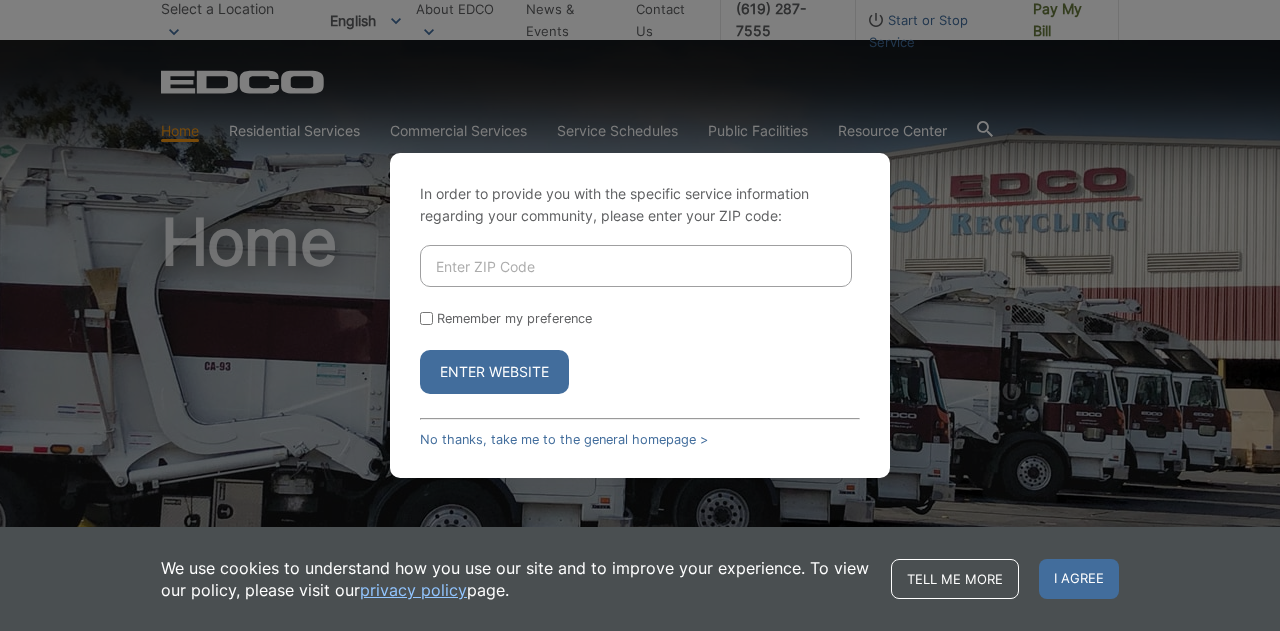 scroll, scrollTop: 0, scrollLeft: 0, axis: both 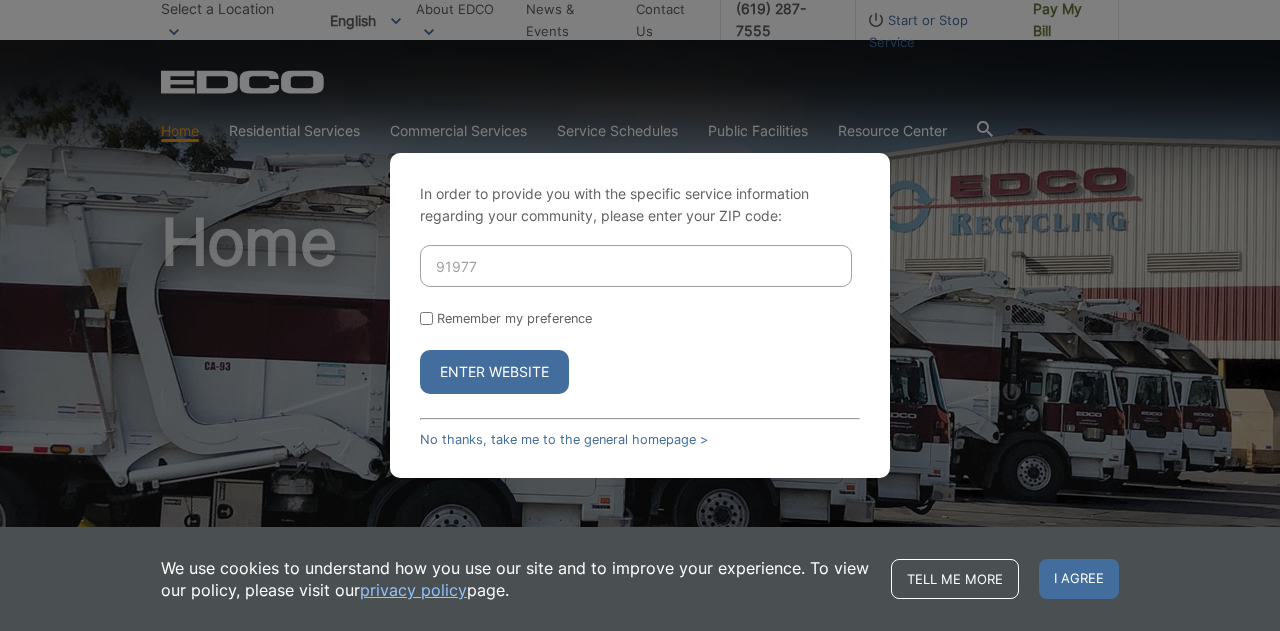 type on "91977" 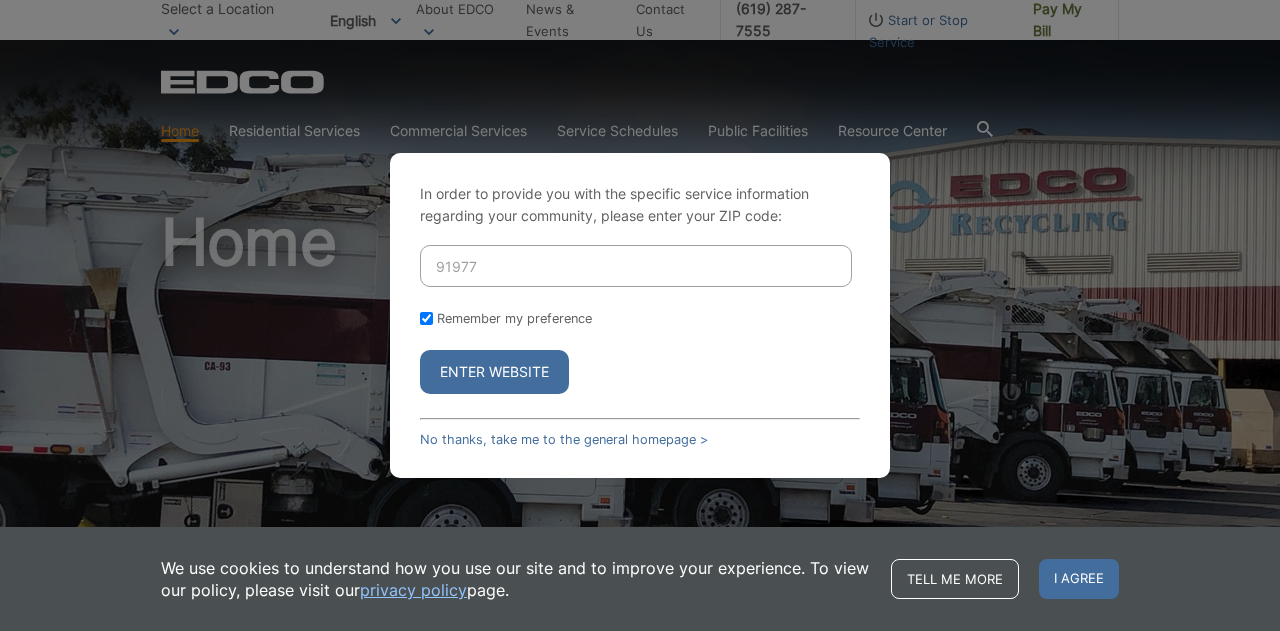 checkbox on "true" 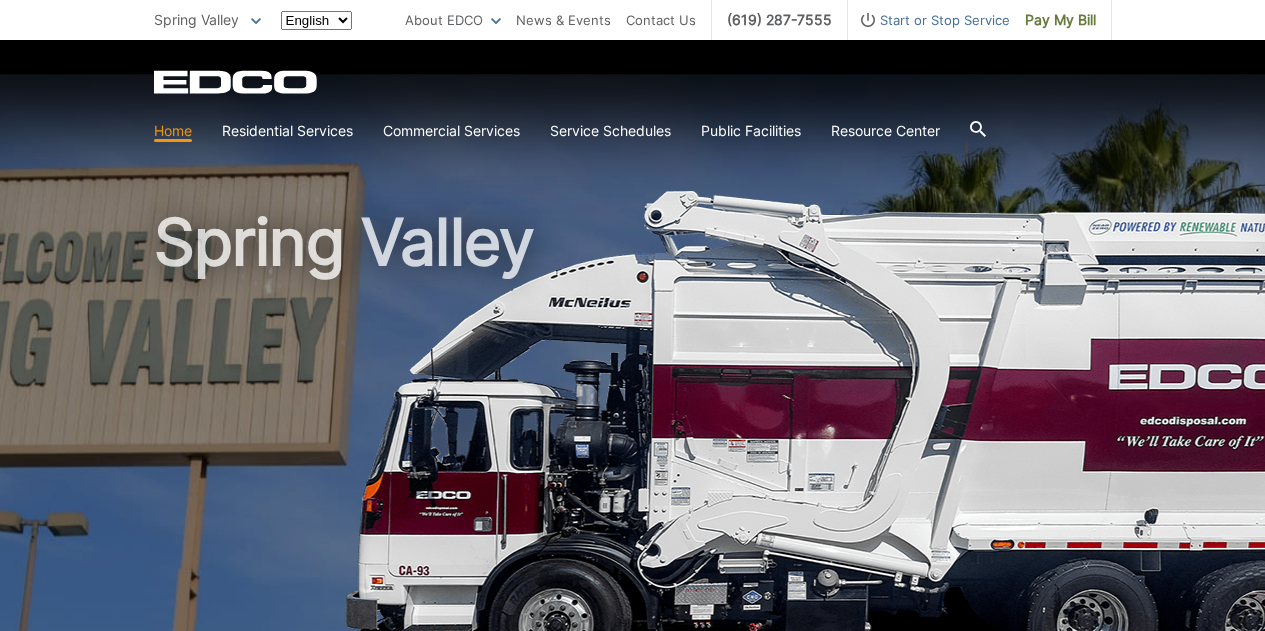 scroll, scrollTop: 0, scrollLeft: 0, axis: both 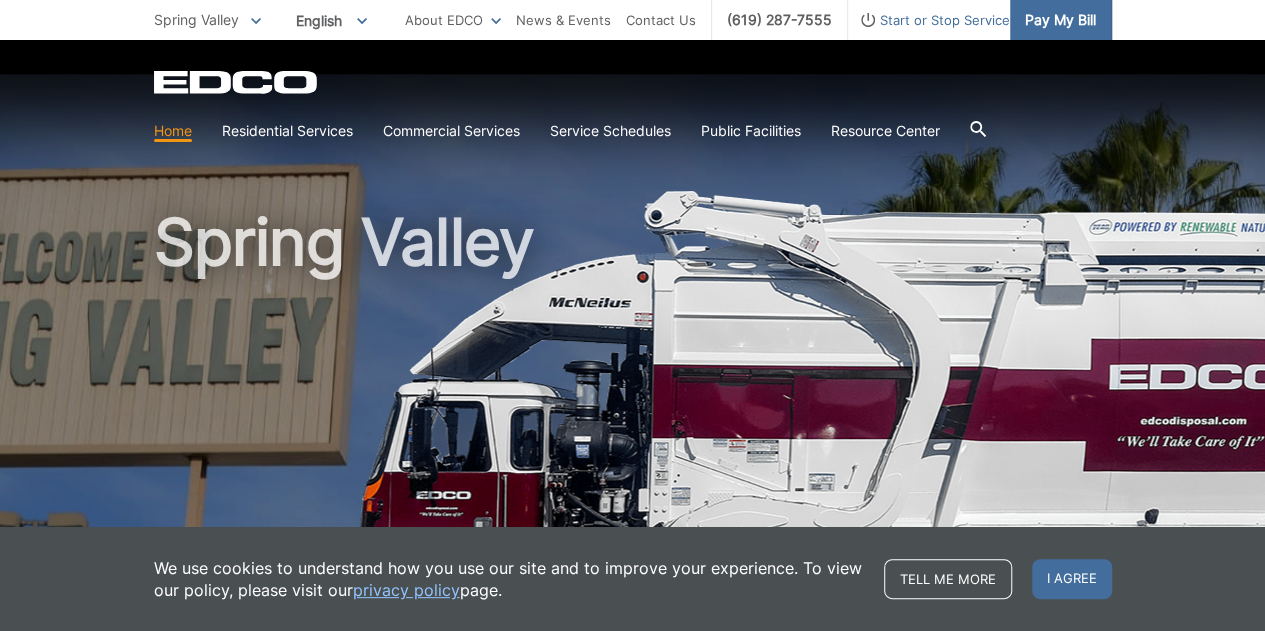 click on "Pay My Bill" at bounding box center [1060, 20] 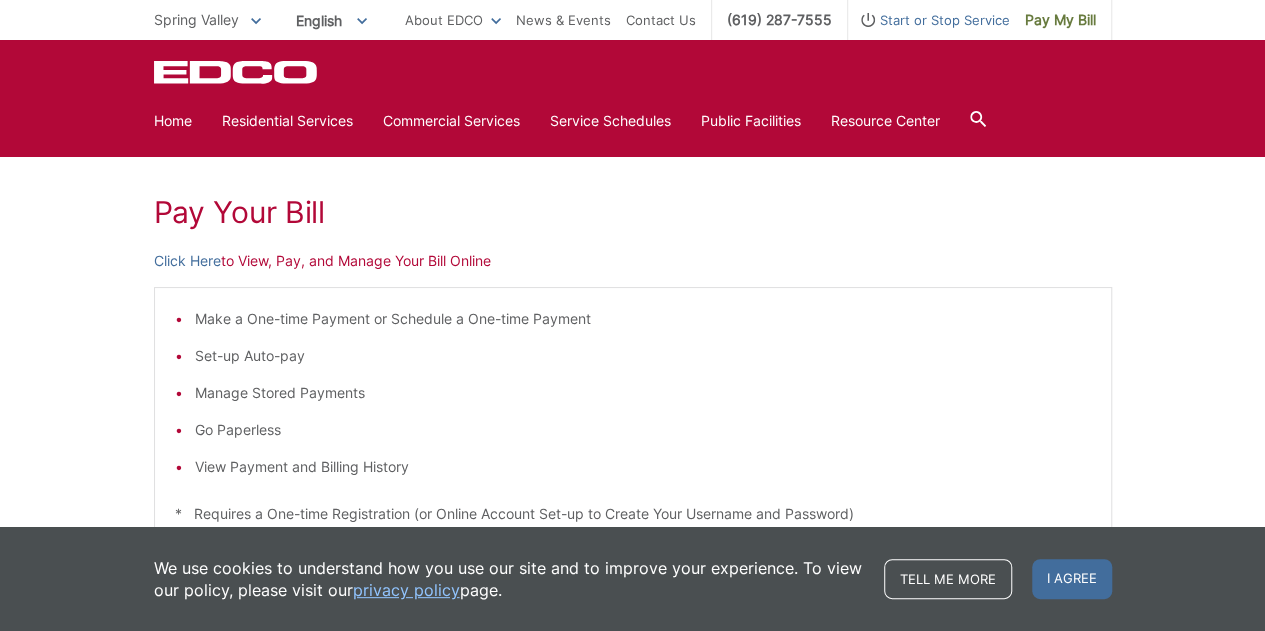 scroll, scrollTop: 250, scrollLeft: 0, axis: vertical 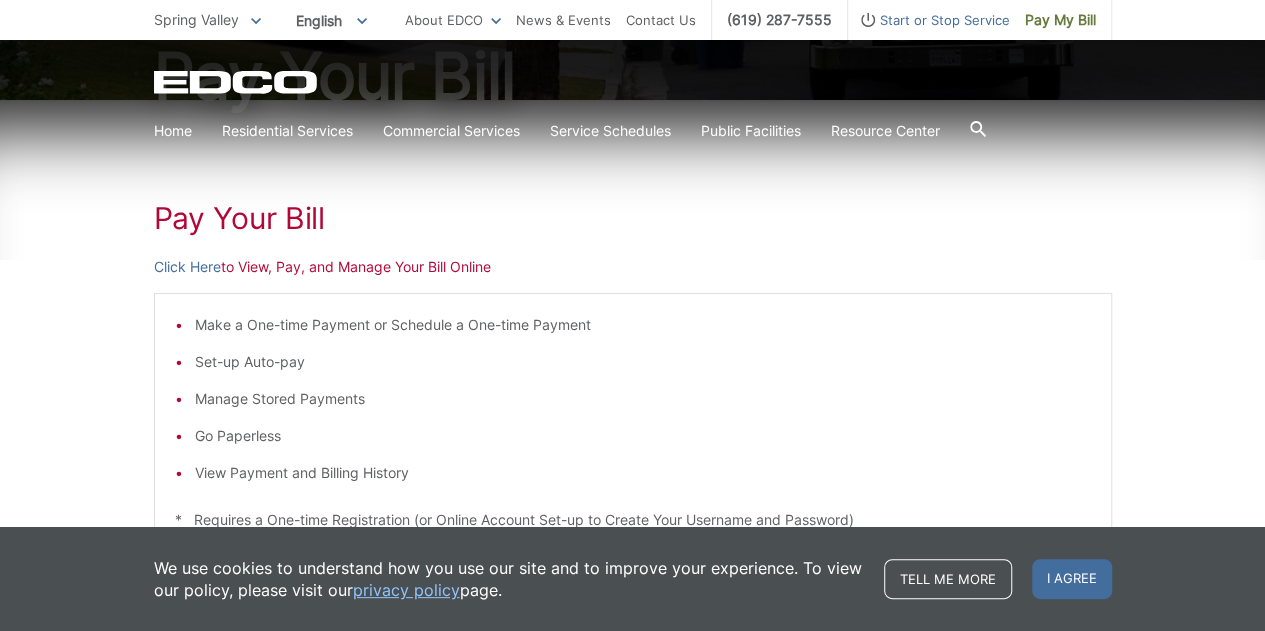 click on "Click Here  to View, Pay, and Manage Your Bill Online" at bounding box center [633, 267] 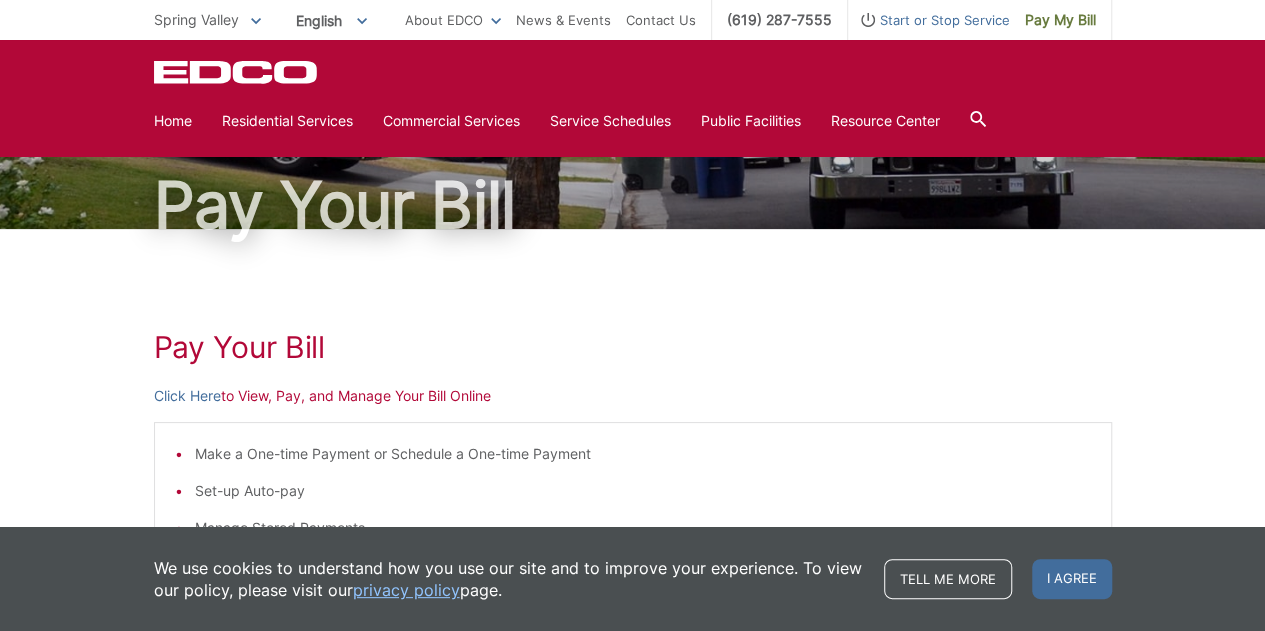 scroll, scrollTop: 120, scrollLeft: 0, axis: vertical 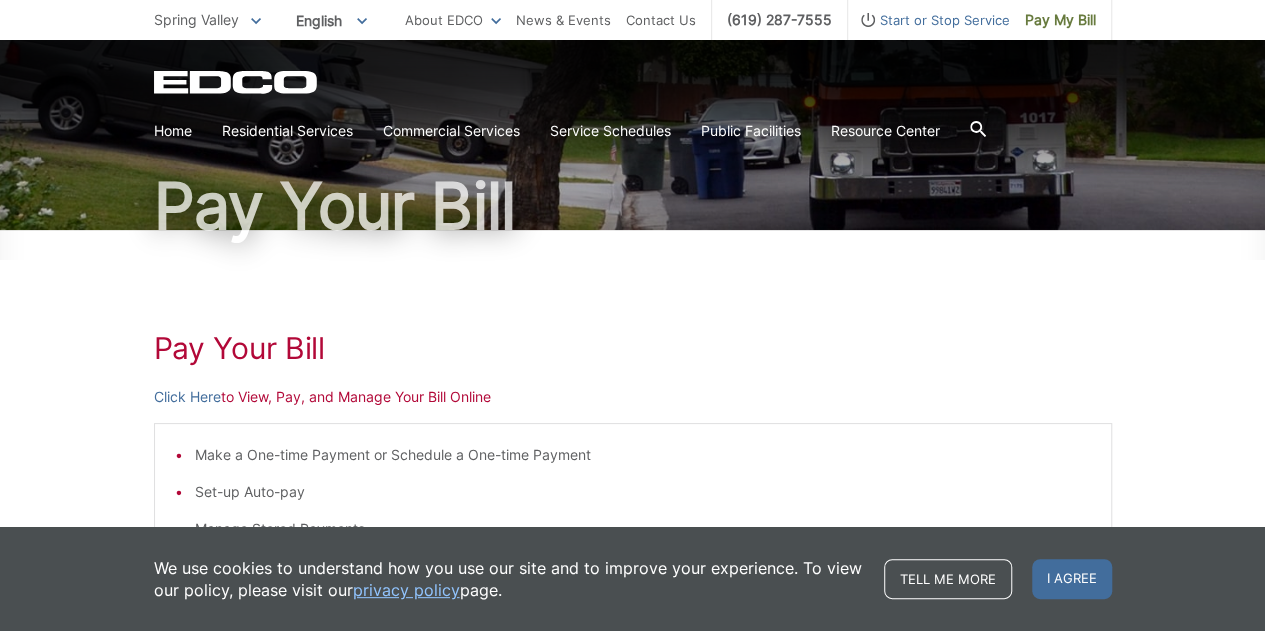 click on "Click Here  to View, Pay, and Manage Your Bill Online" at bounding box center (633, 397) 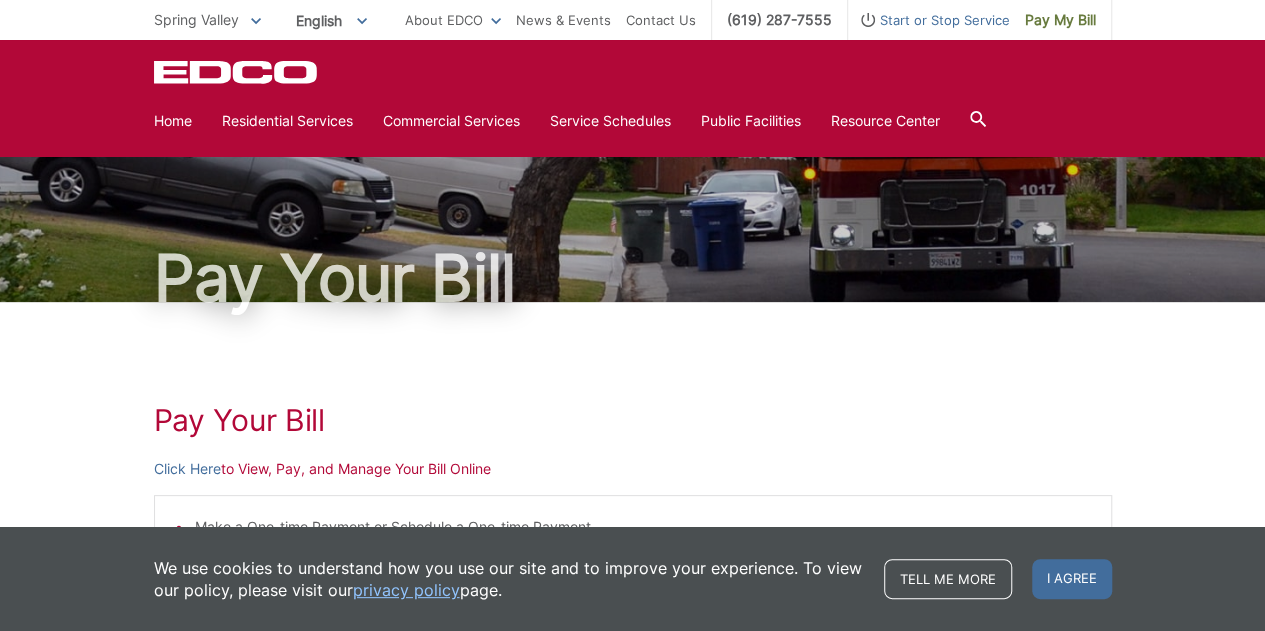 scroll, scrollTop: 0, scrollLeft: 0, axis: both 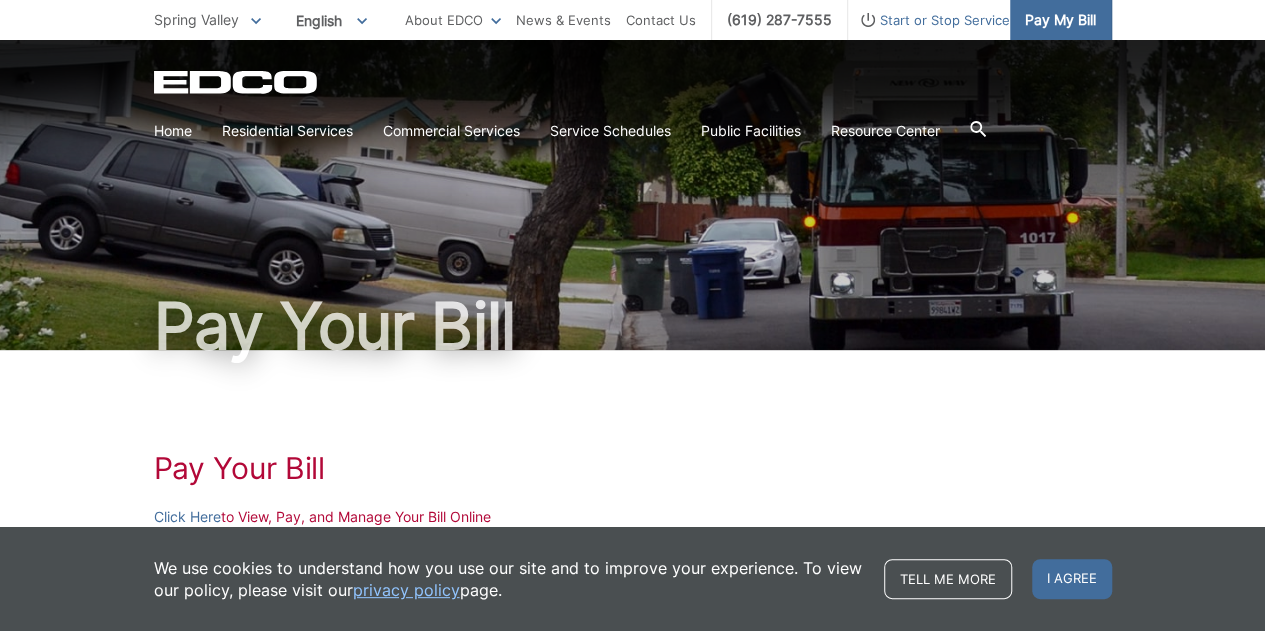 click on "Pay My Bill" at bounding box center [1060, 20] 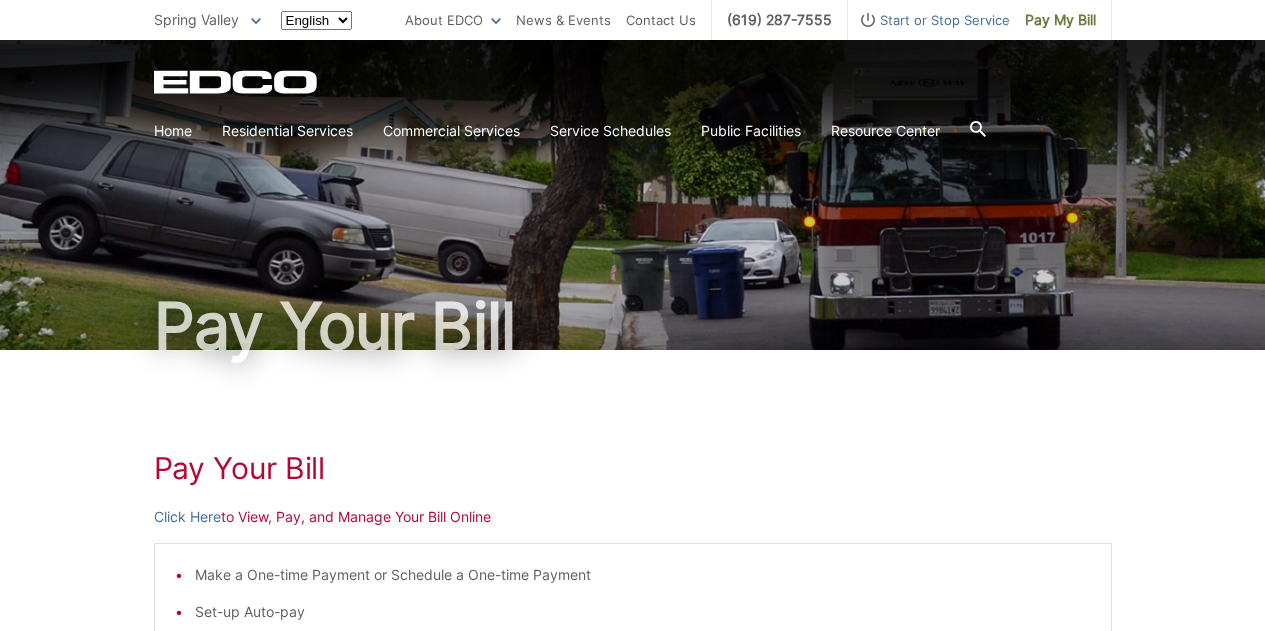 scroll, scrollTop: 0, scrollLeft: 0, axis: both 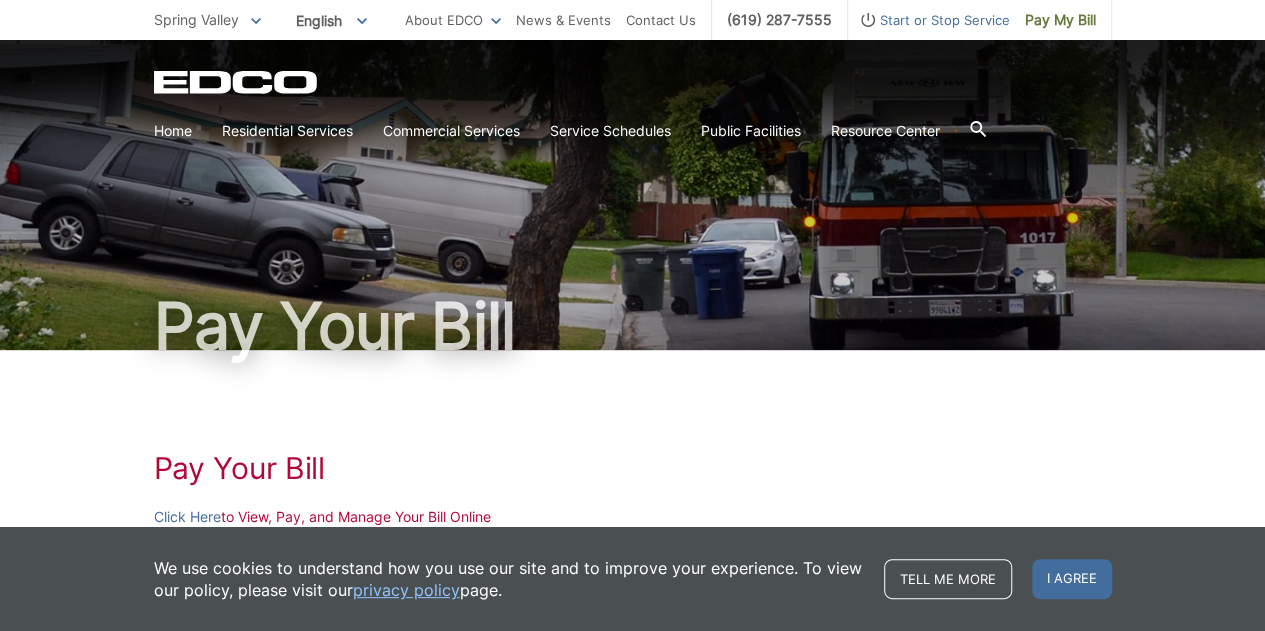 click on "Click Here  to View, Pay, and Manage Your Bill Online" at bounding box center (633, 517) 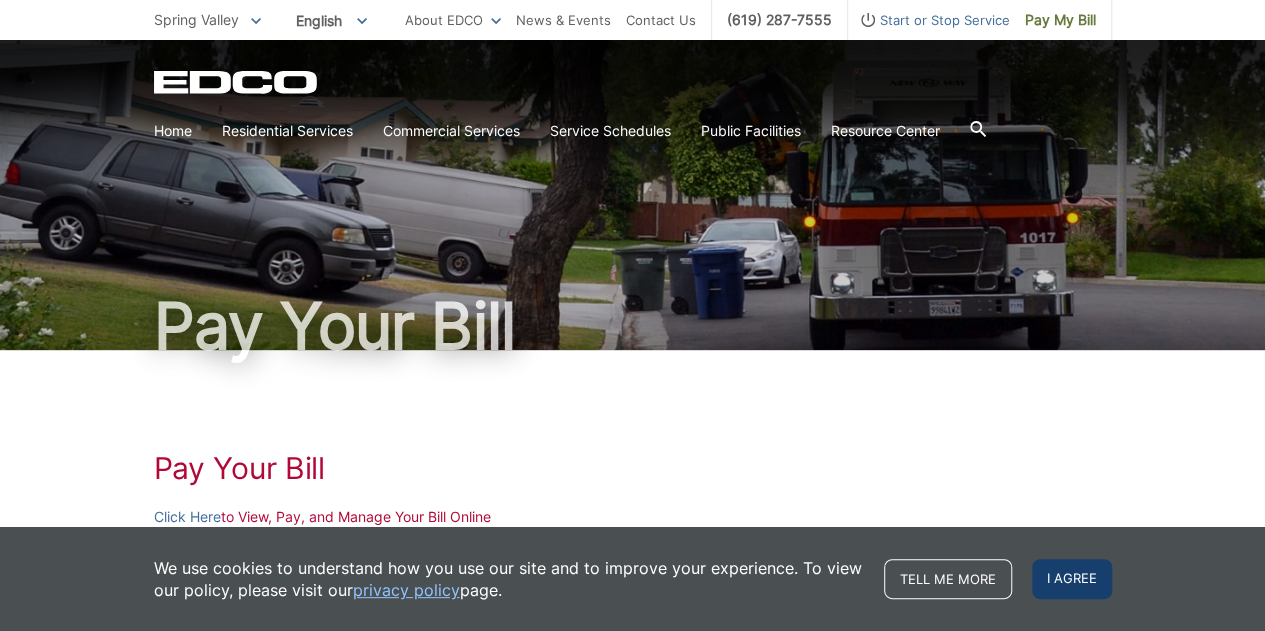 click on "I agree" at bounding box center (1072, 579) 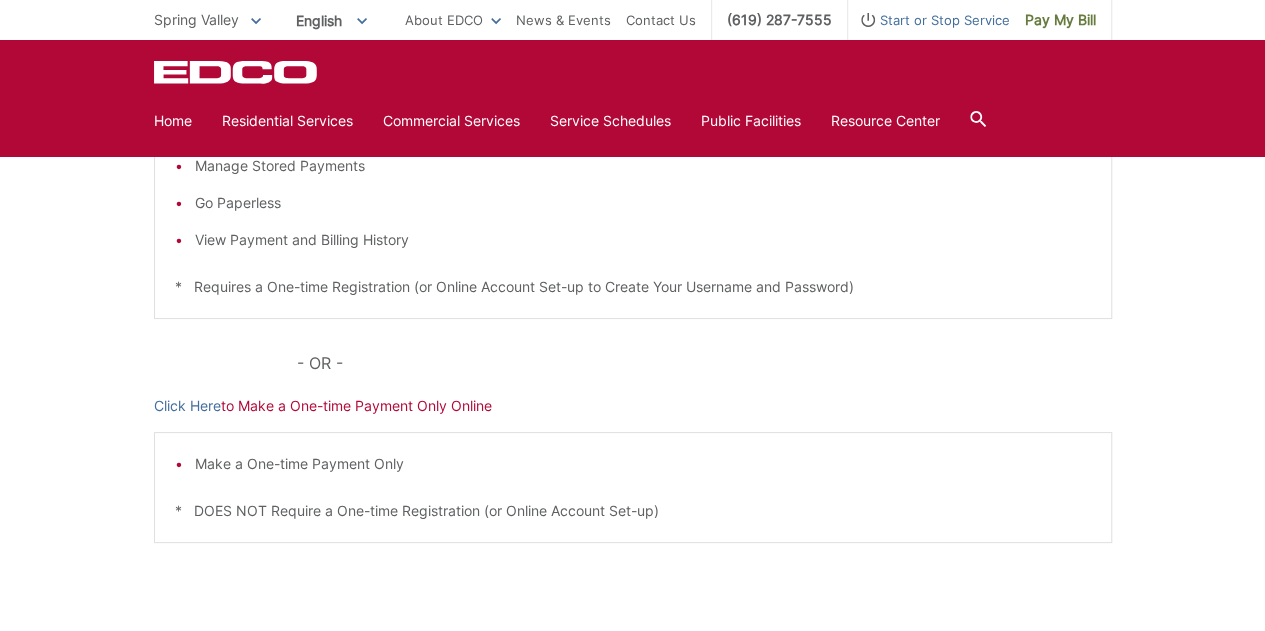 scroll, scrollTop: 484, scrollLeft: 0, axis: vertical 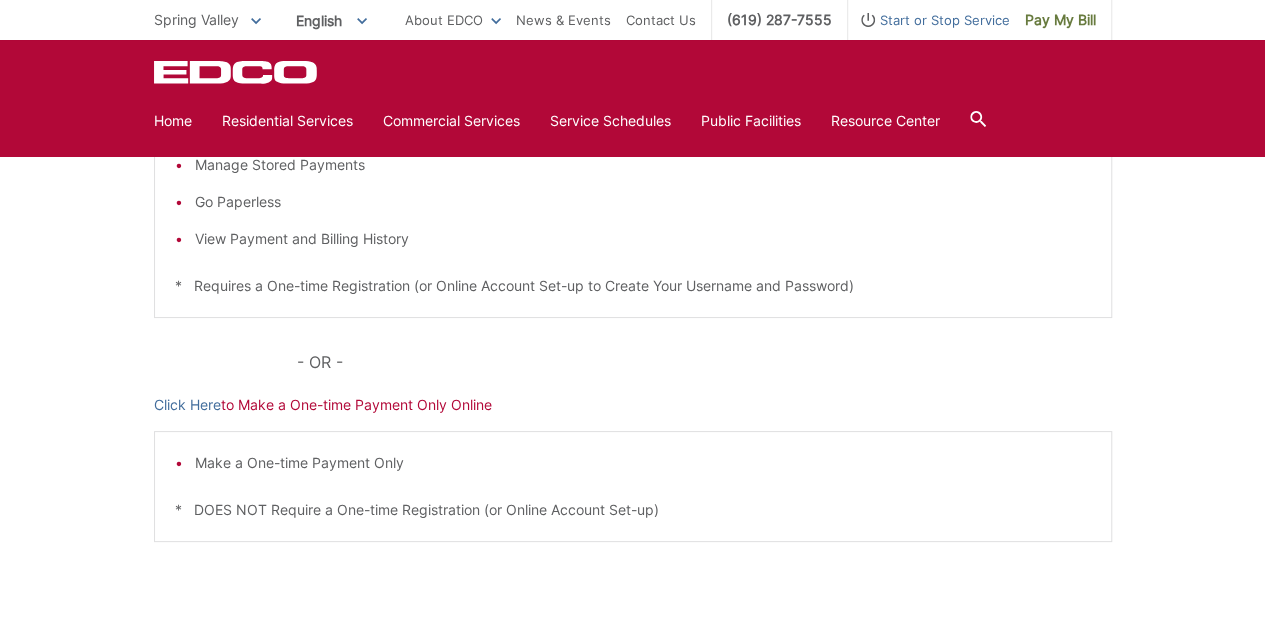 click on "Click Here  to Make a One-time Payment Only Online" at bounding box center (633, 405) 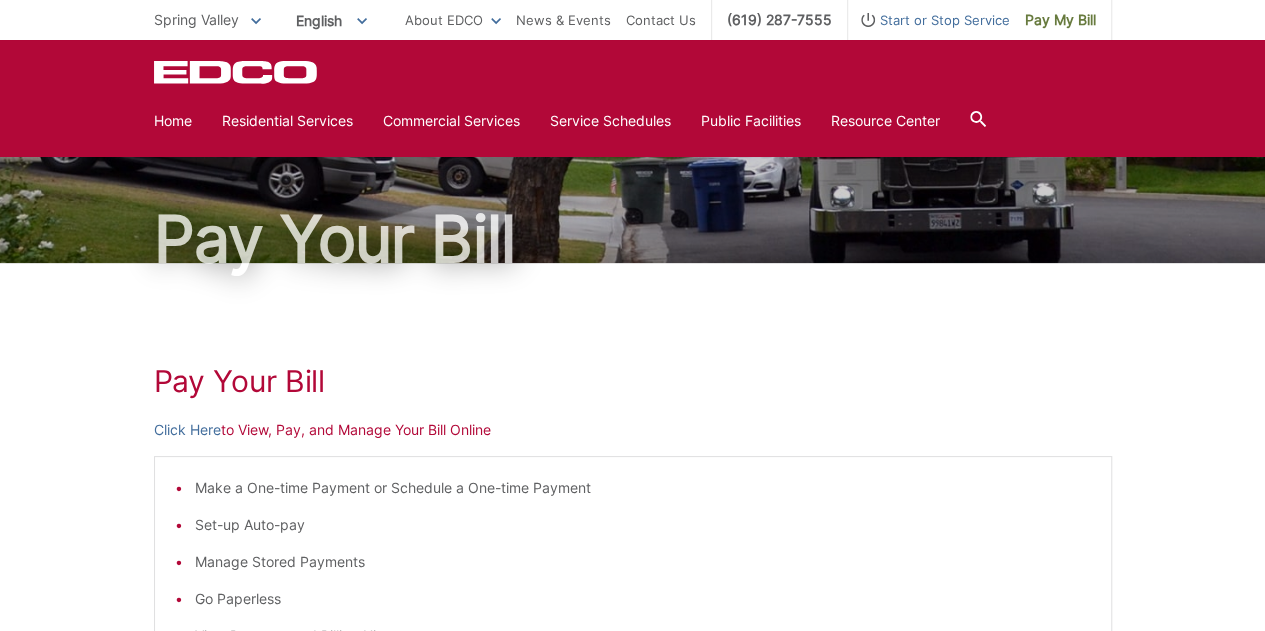 scroll, scrollTop: 0, scrollLeft: 0, axis: both 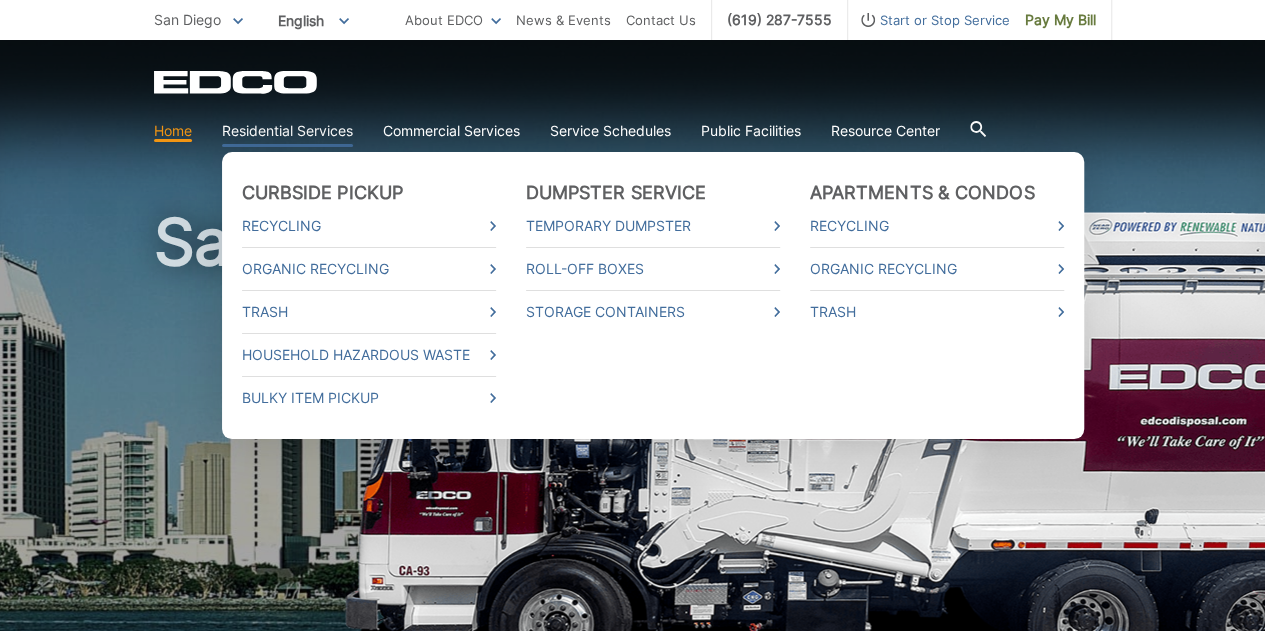 click on "Residential Services" at bounding box center [287, 131] 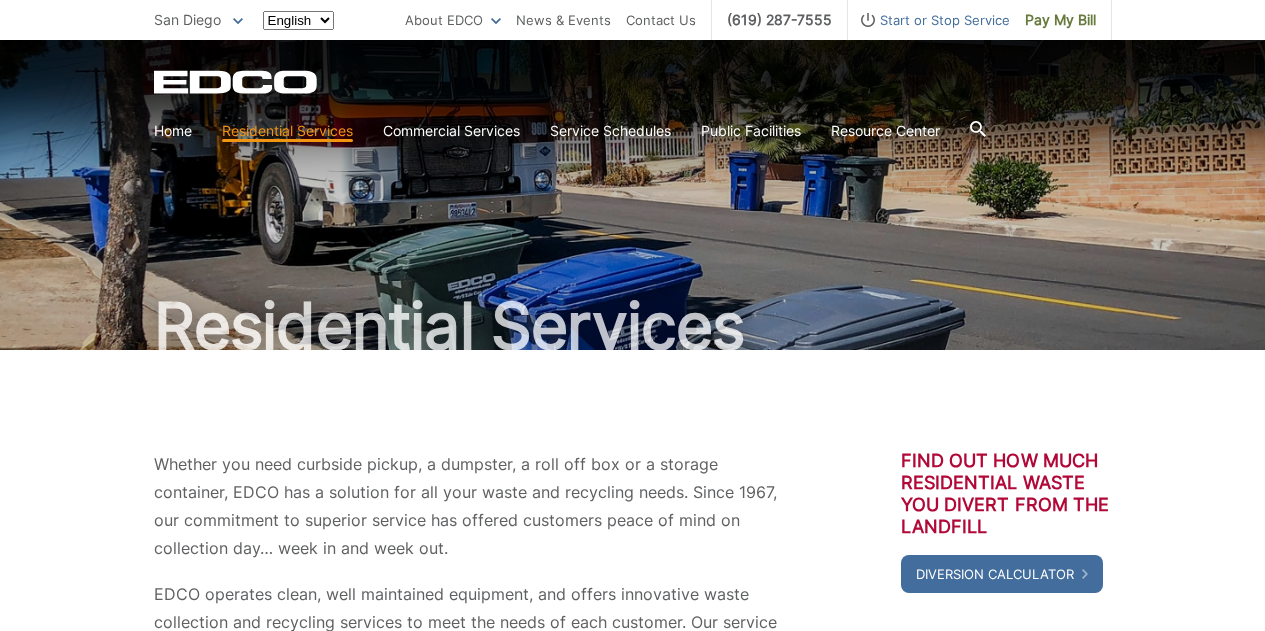 scroll, scrollTop: 0, scrollLeft: 0, axis: both 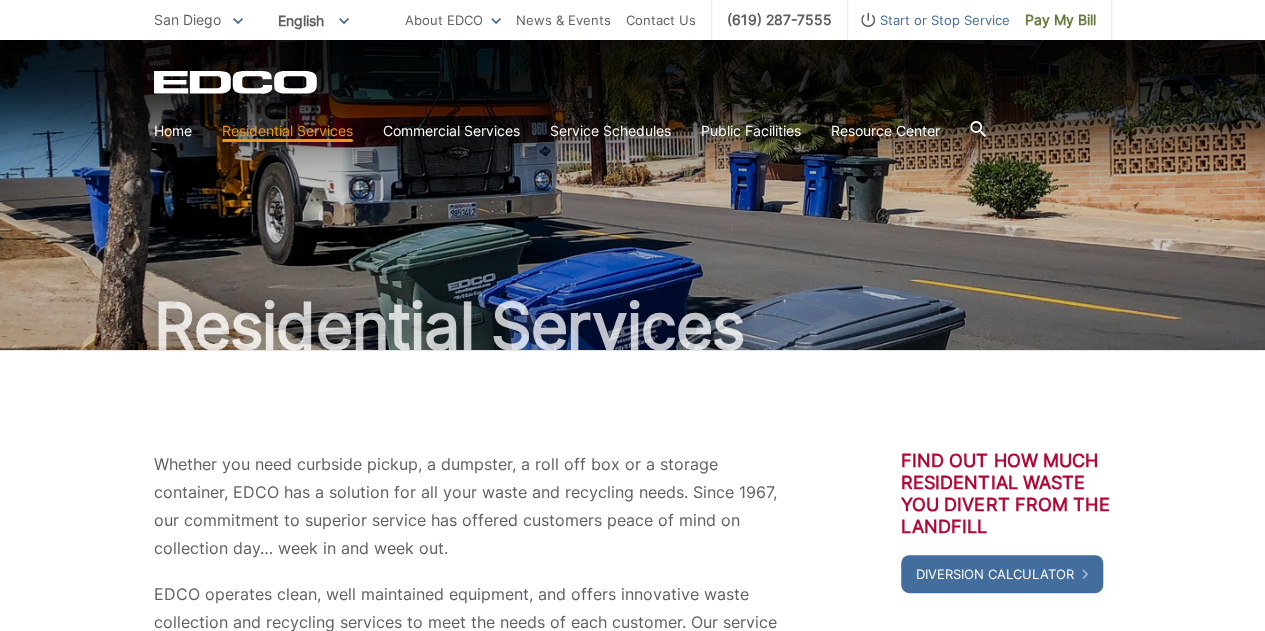 click on "Whether you need curbside pickup, a dumpster, a roll off box or a storage container, EDCO has a solution for all your waste and recycling needs. Since 1967, our commitment to superior service has offered customers peace of mind on collection day… week in and week out.
EDCO operates clean, well maintained equipment, and offers innovative waste collection and recycling services to meet the needs of each customer. Our service team provides a level of commitment, integrity, and personal attention that a family owned and operated company takes pride in offering.
Find out how much residential waste you divert from the landfill
Diversion Calculator" at bounding box center (633, 571) 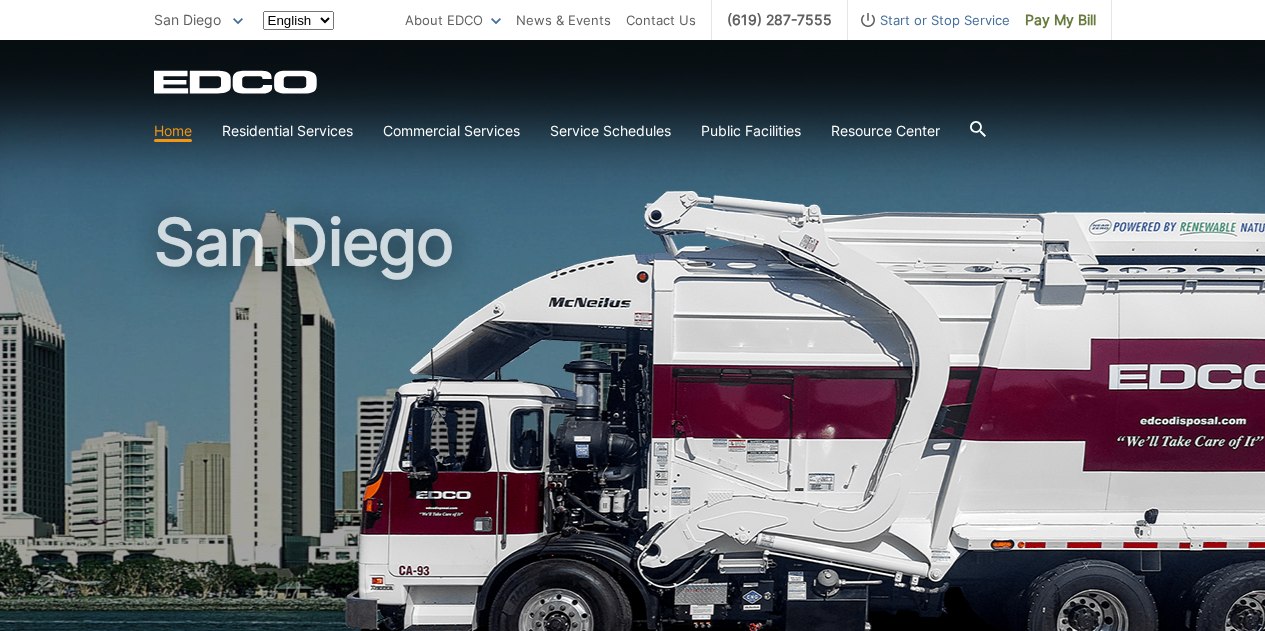 scroll, scrollTop: 0, scrollLeft: 0, axis: both 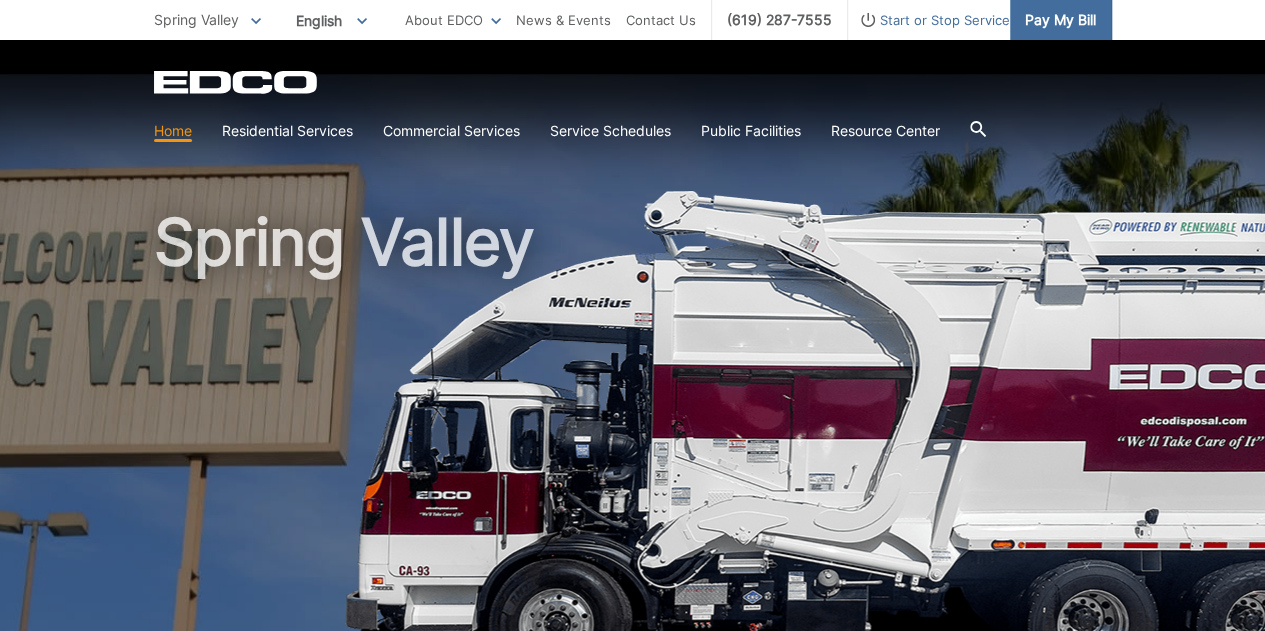 click on "Pay My Bill" at bounding box center (1060, 20) 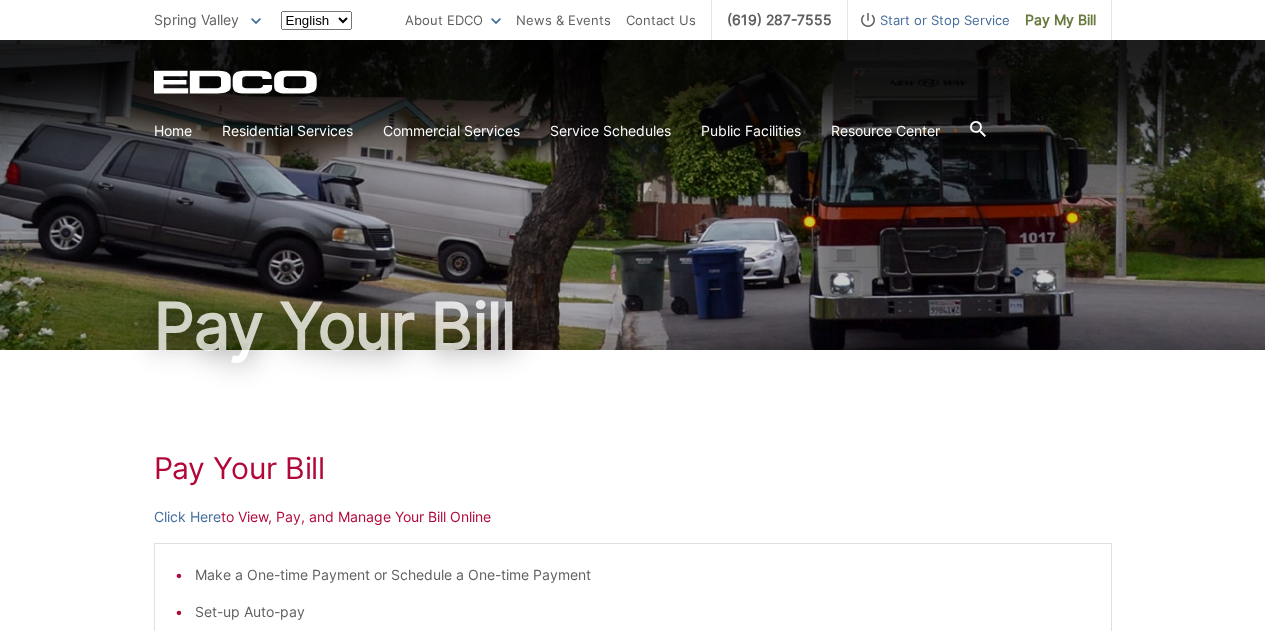 scroll, scrollTop: 0, scrollLeft: 0, axis: both 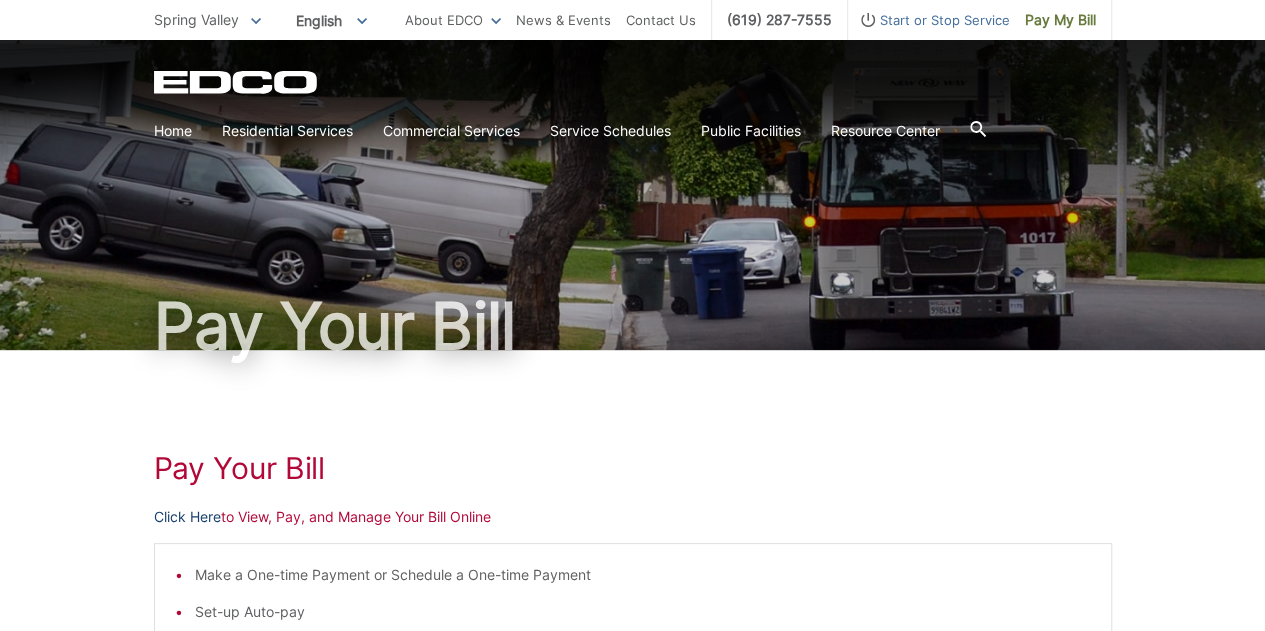 click on "Click Here" at bounding box center [187, 517] 